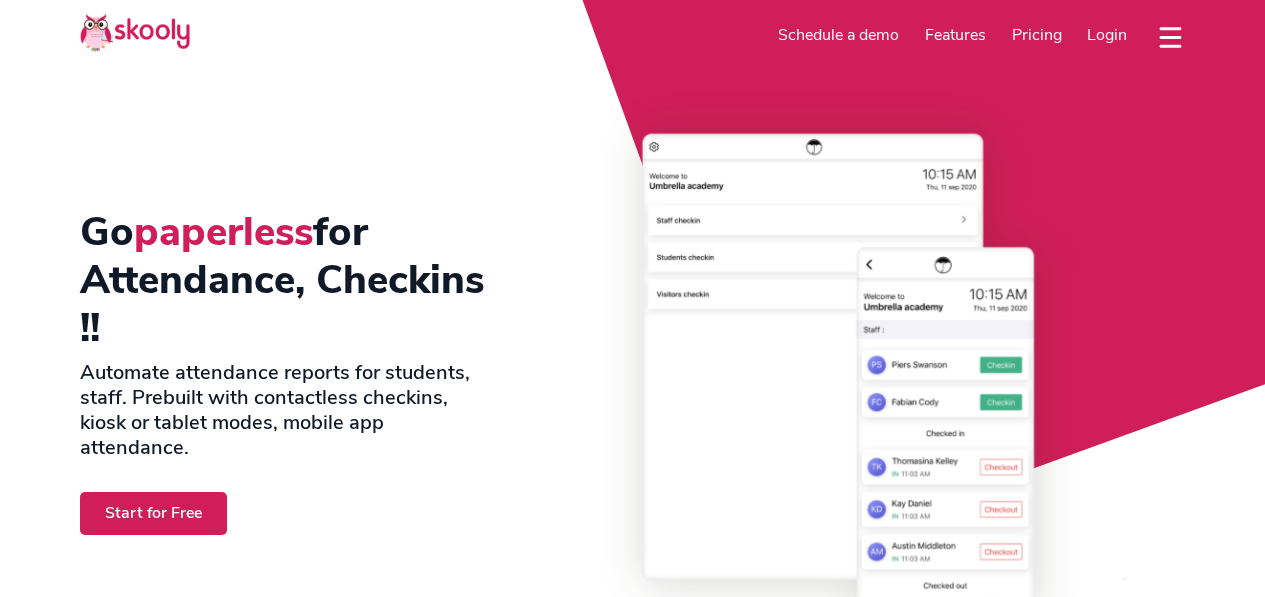 select on "en" 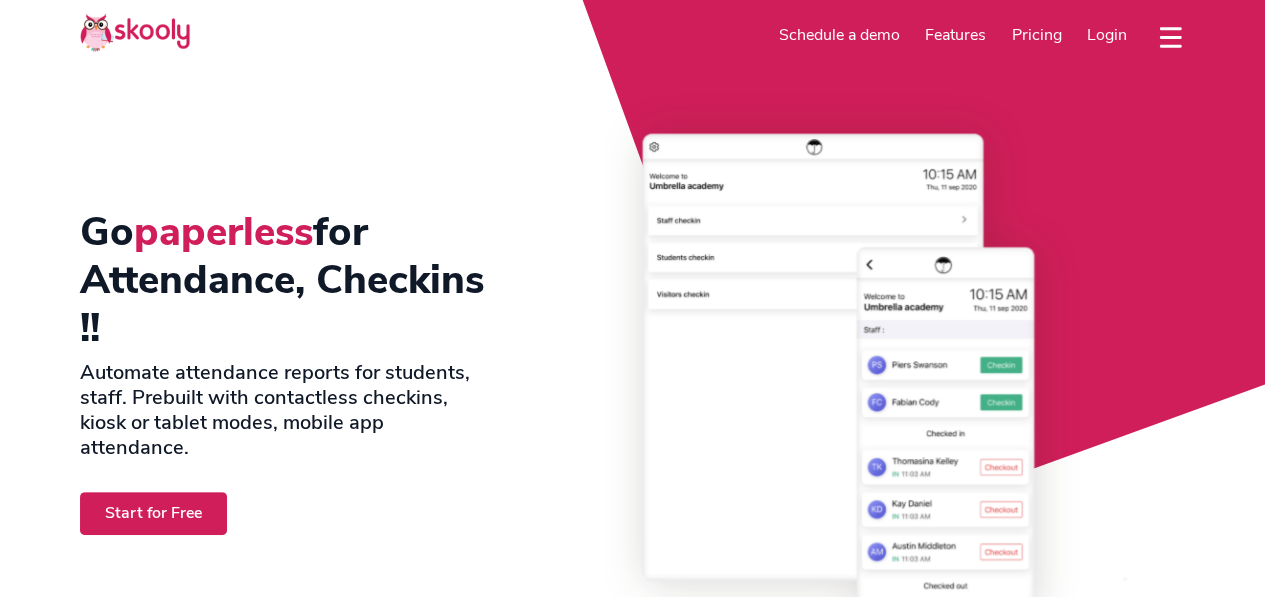 scroll, scrollTop: 0, scrollLeft: 0, axis: both 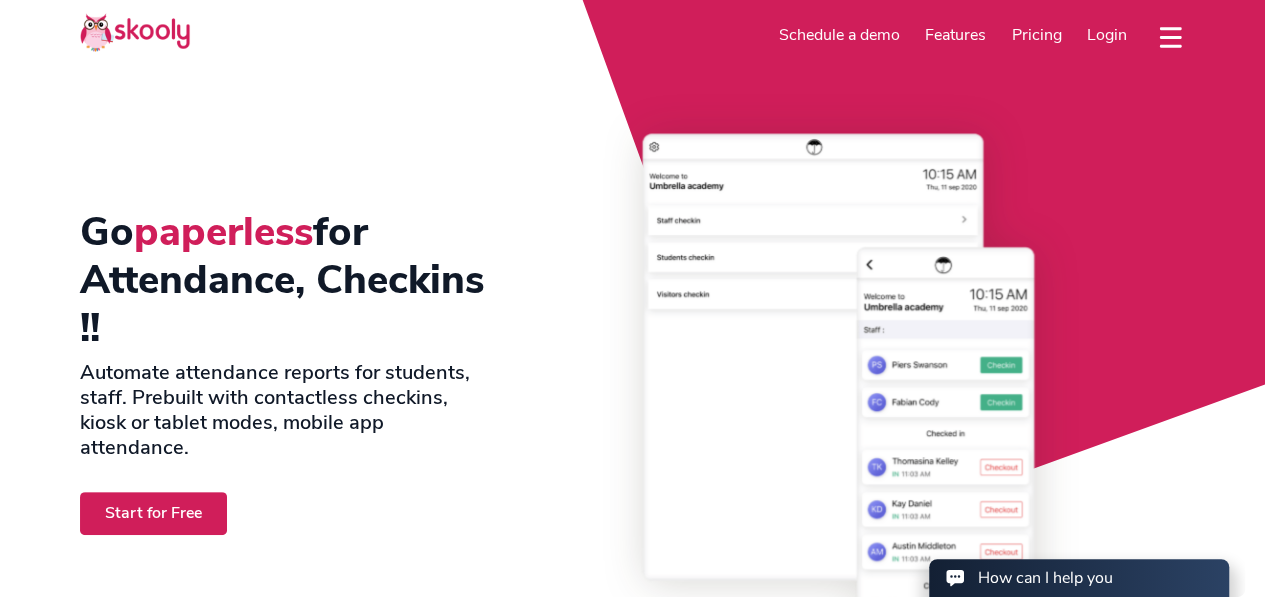 click on "Start for Free" at bounding box center [153, 513] 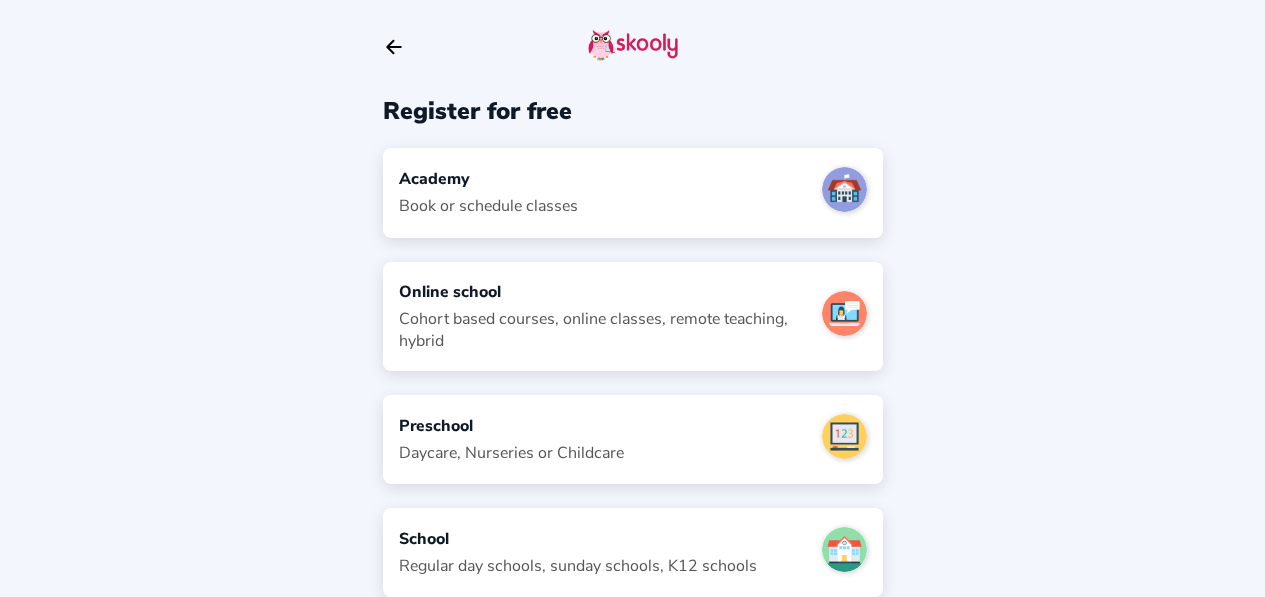 scroll, scrollTop: 0, scrollLeft: 0, axis: both 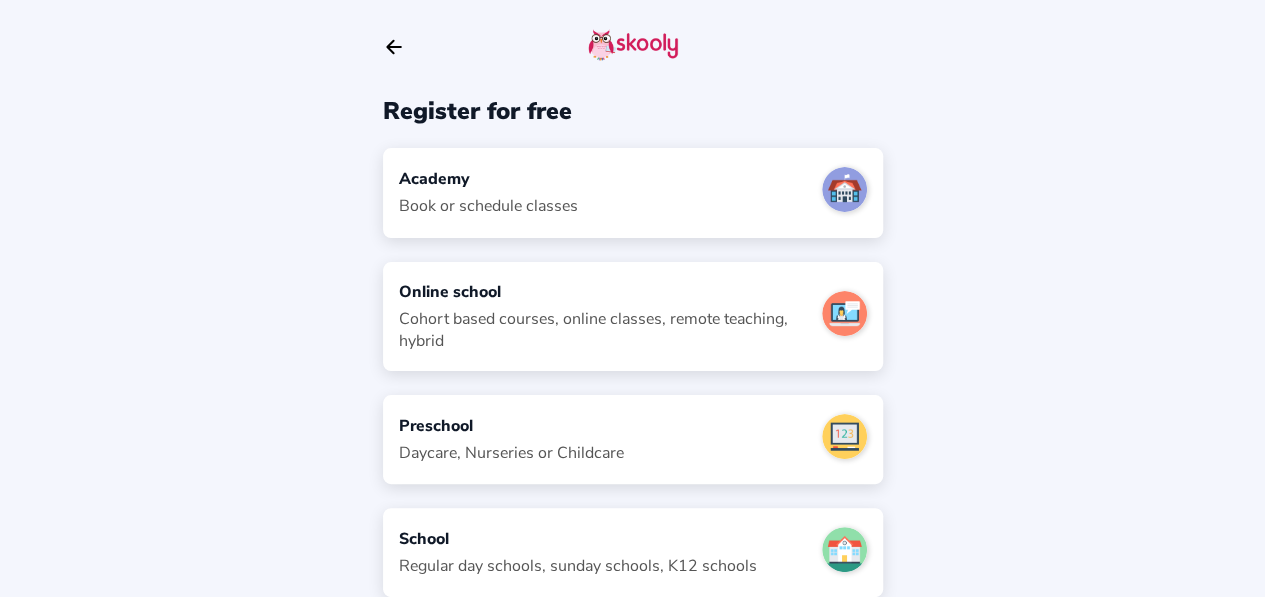click on "Academy Book or schedule classes" 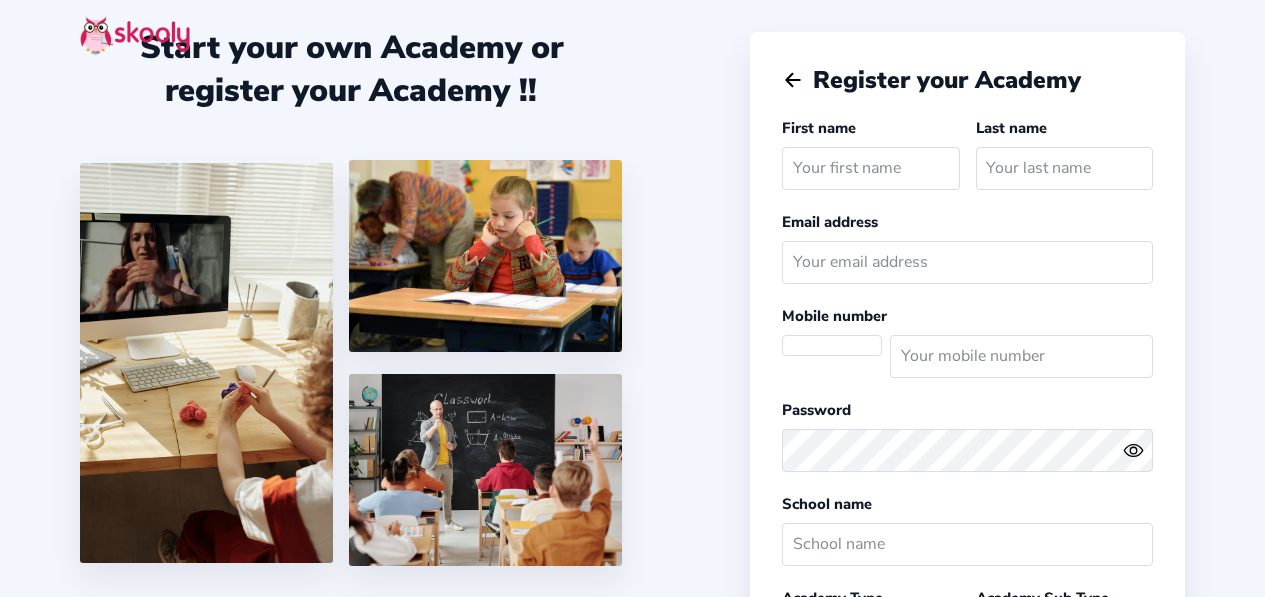 scroll, scrollTop: 0, scrollLeft: 0, axis: both 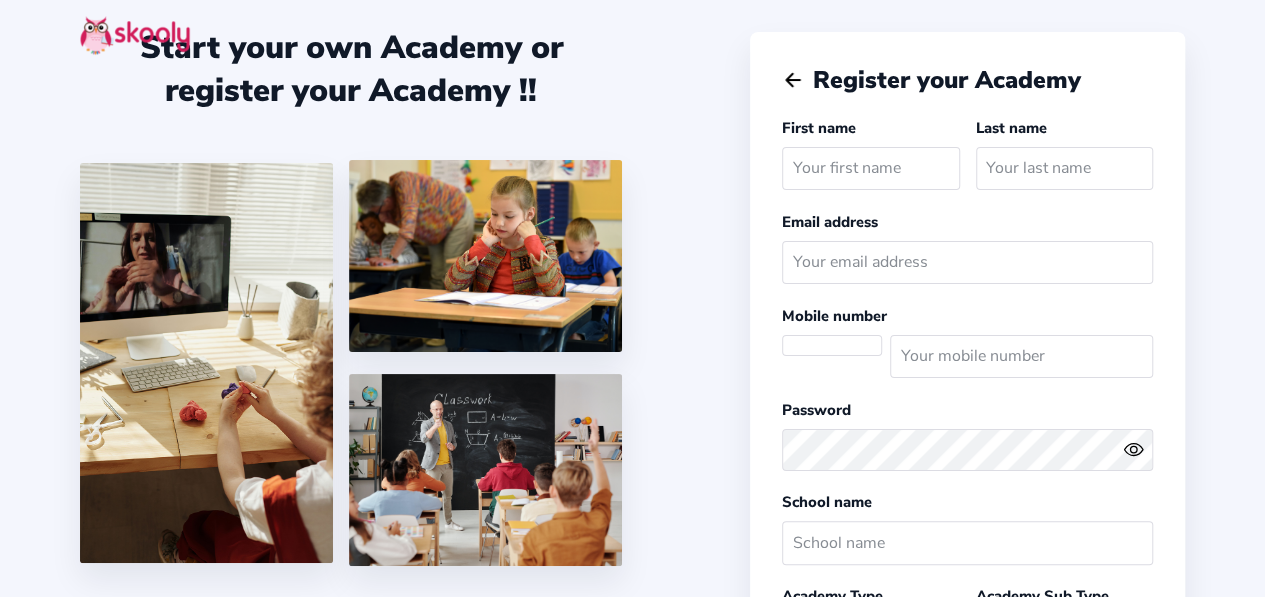 select on "Asia/Kolkata" 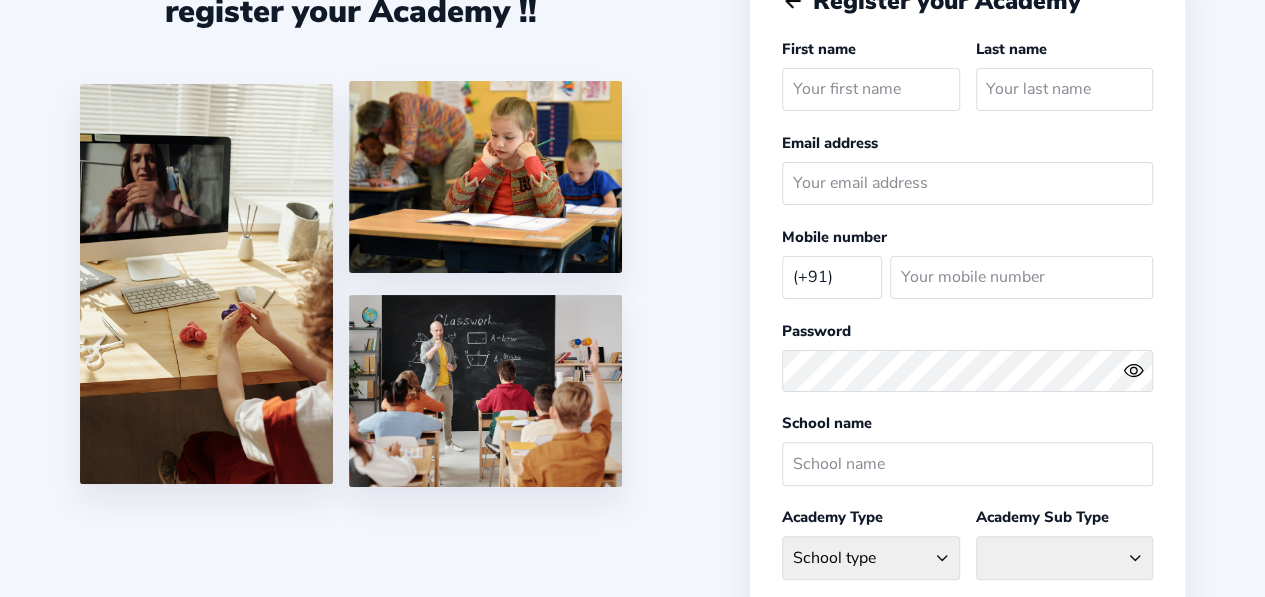 scroll, scrollTop: 0, scrollLeft: 0, axis: both 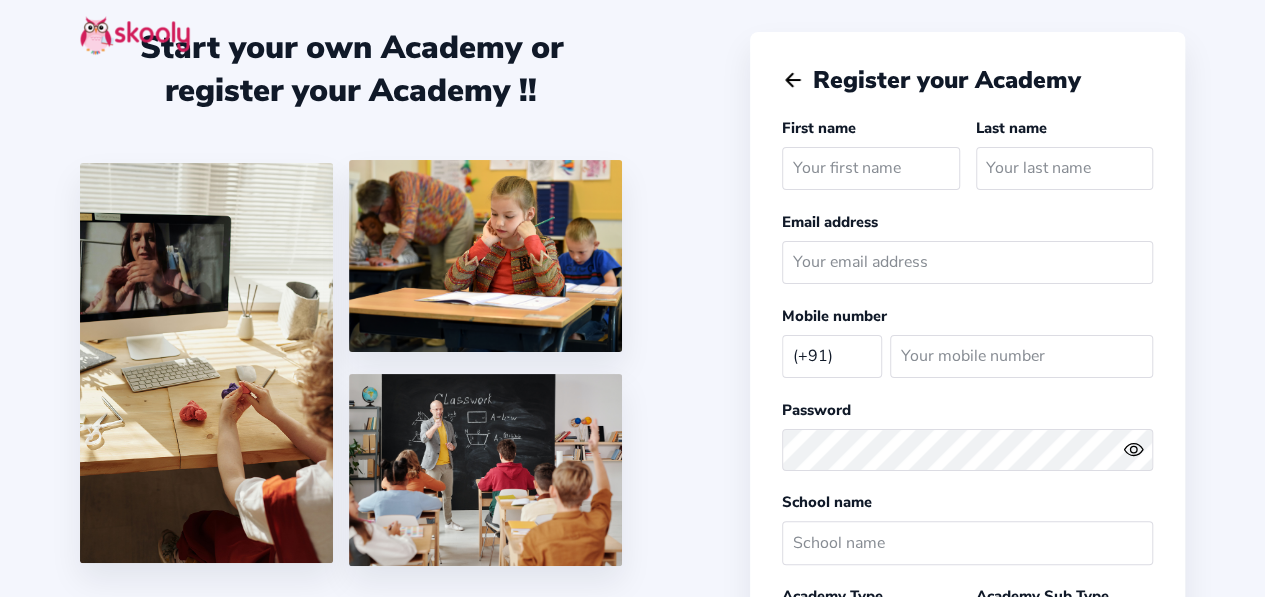 click 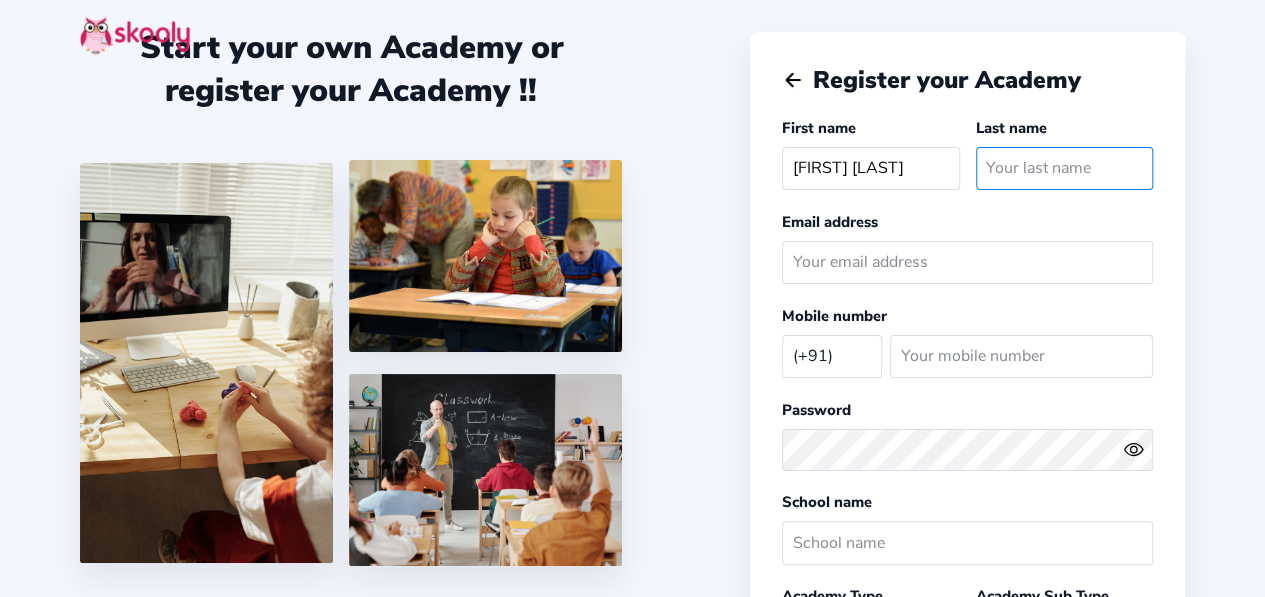 type on "[LAST]" 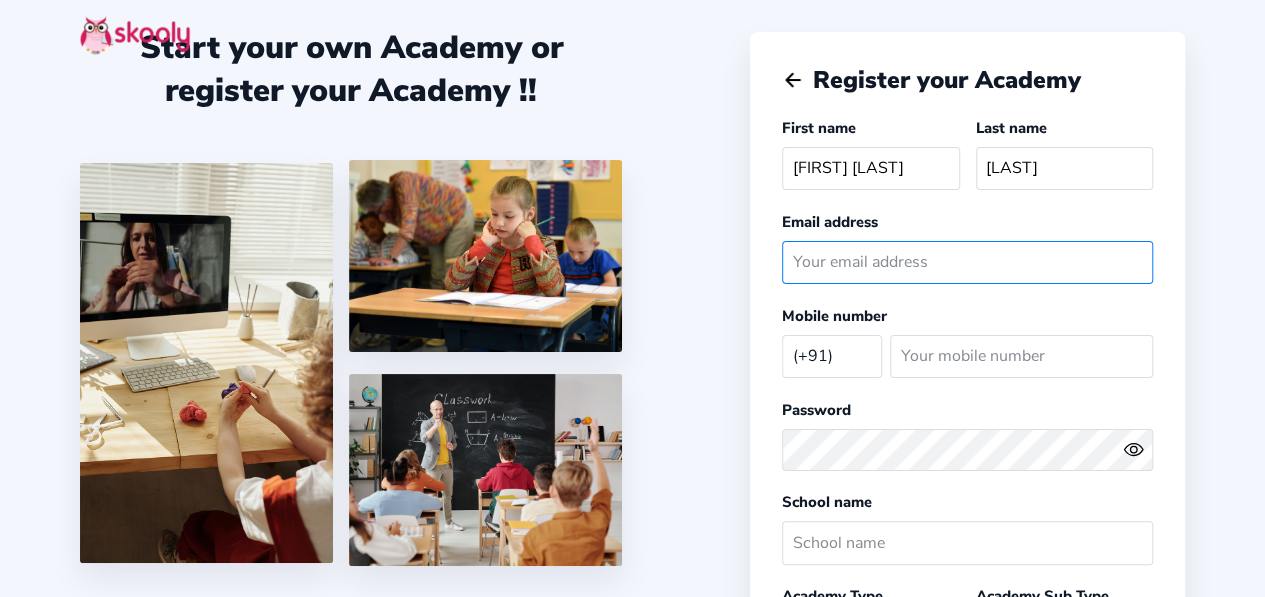 type on "[EMAIL]" 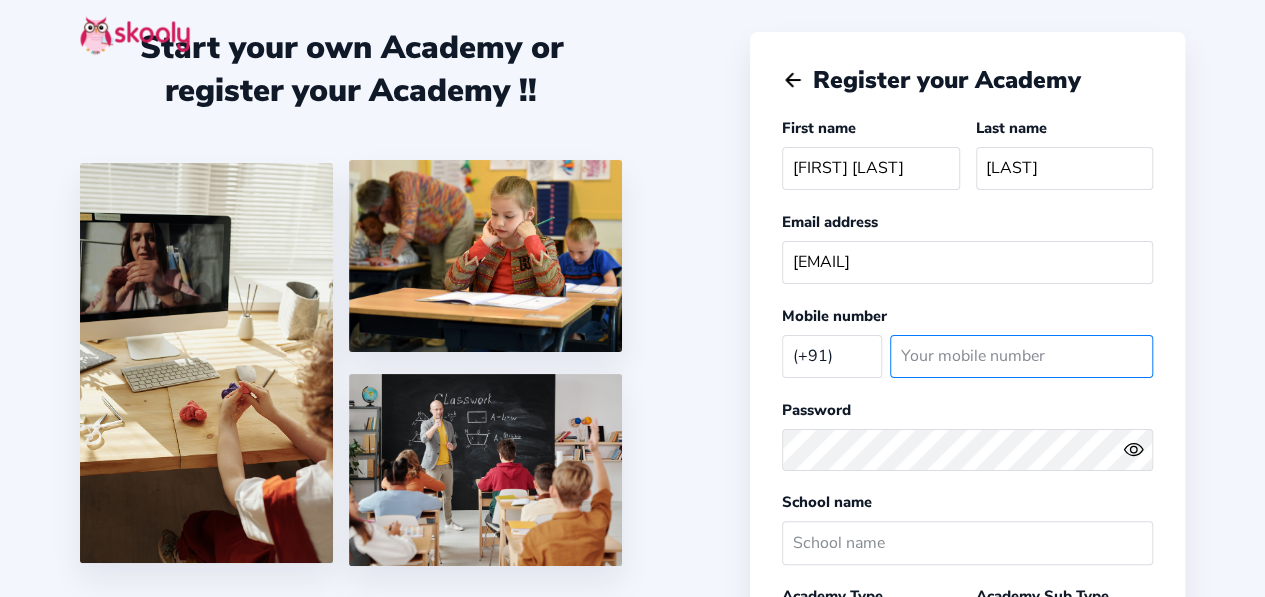 type on "[PHONE]" 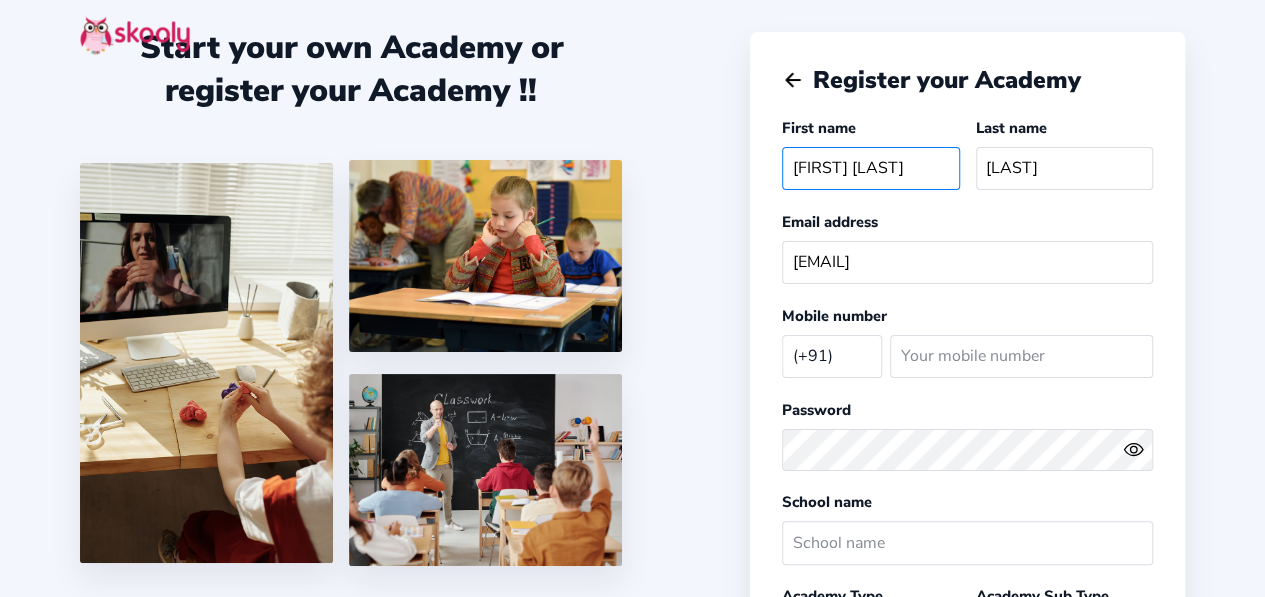 type on "[FIRST]" 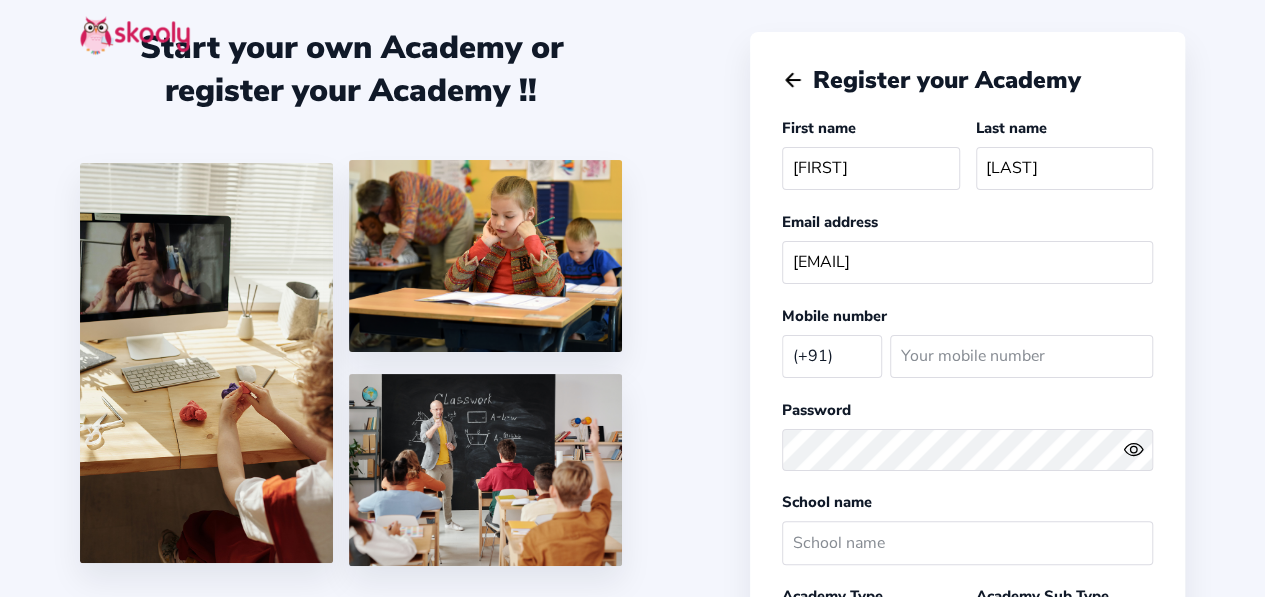 click on "Eye" 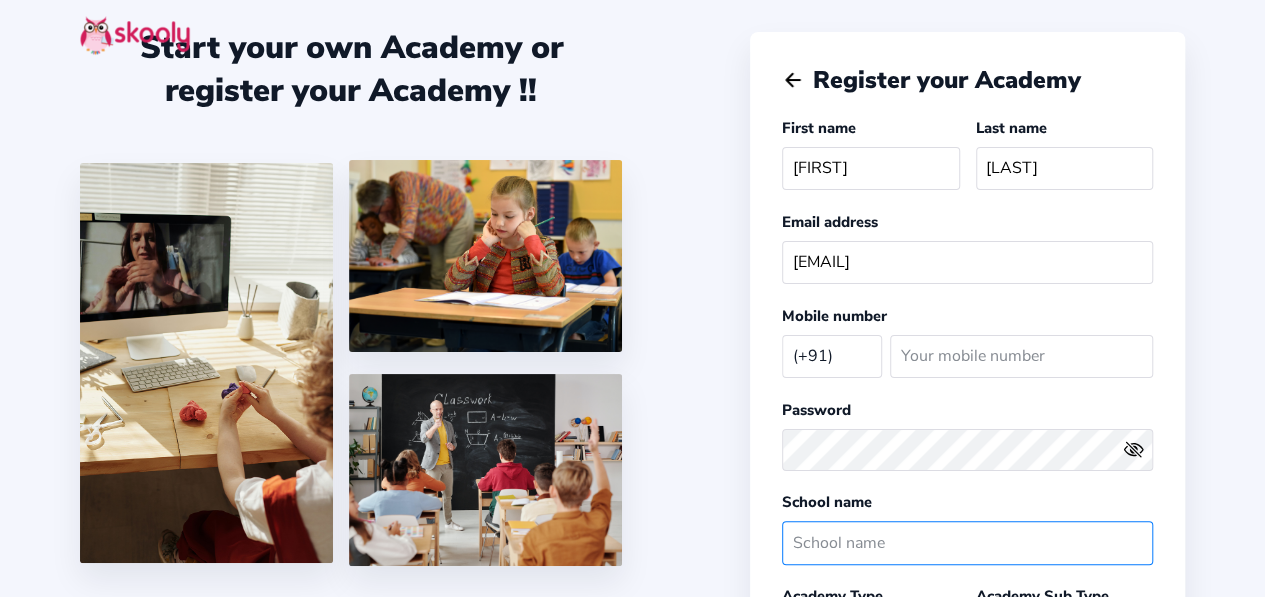 click 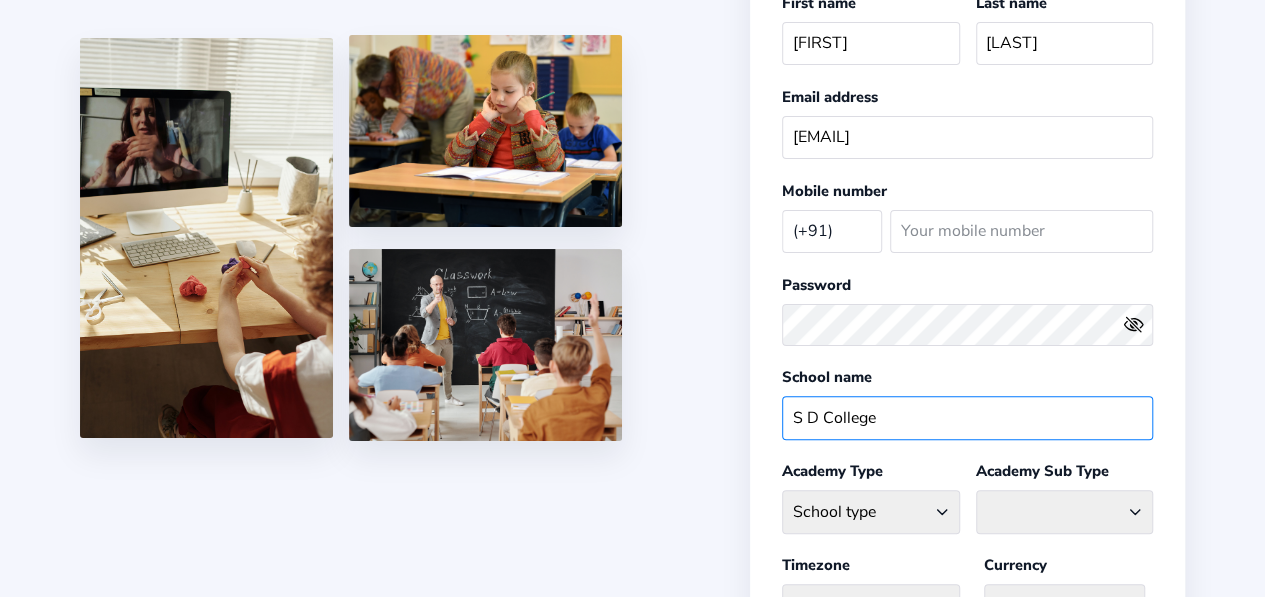 scroll, scrollTop: 130, scrollLeft: 0, axis: vertical 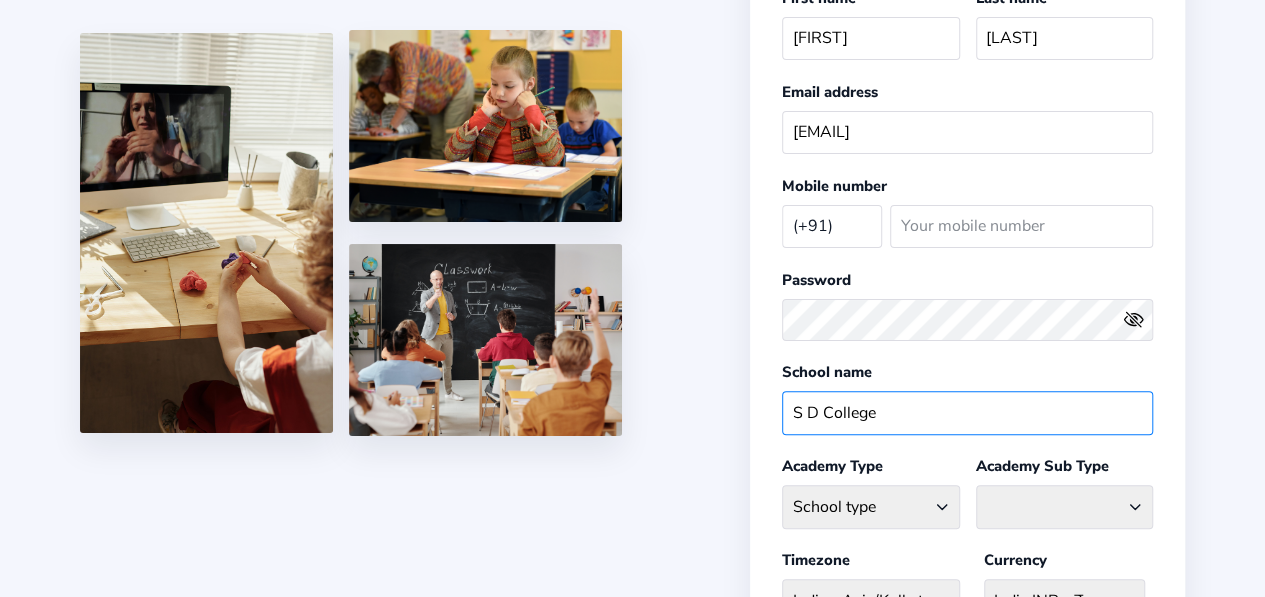 type on "S D College" 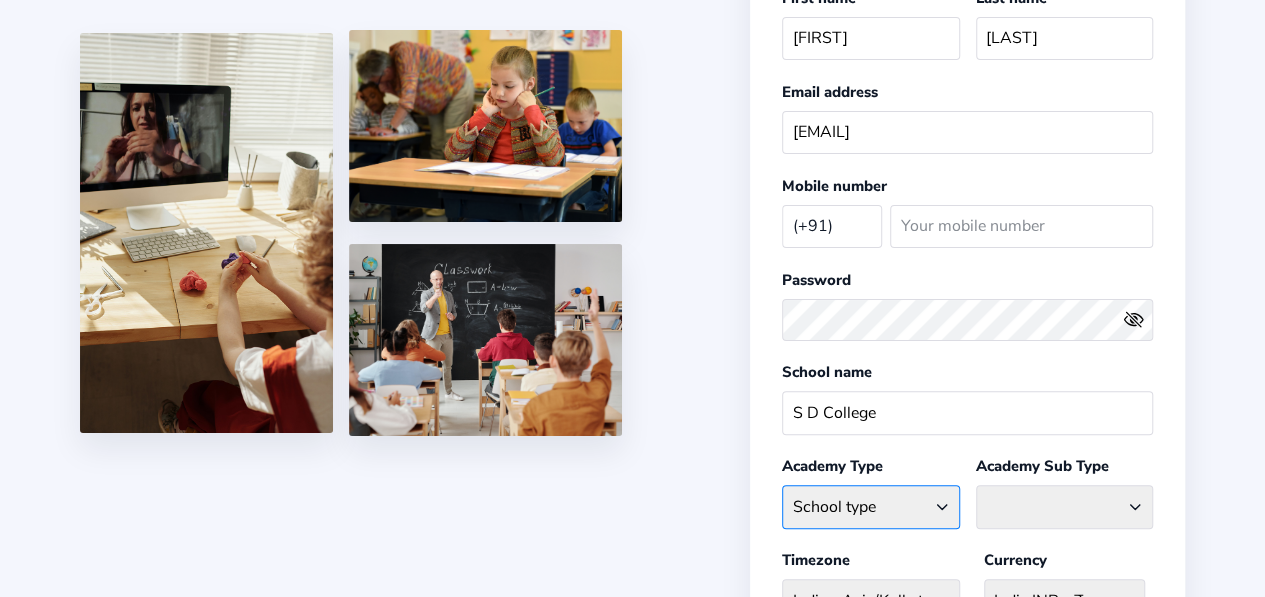 click on "School type Academic Afterschool Arts Dance Homeschool Language Martial Arts Music Sports Wellness" 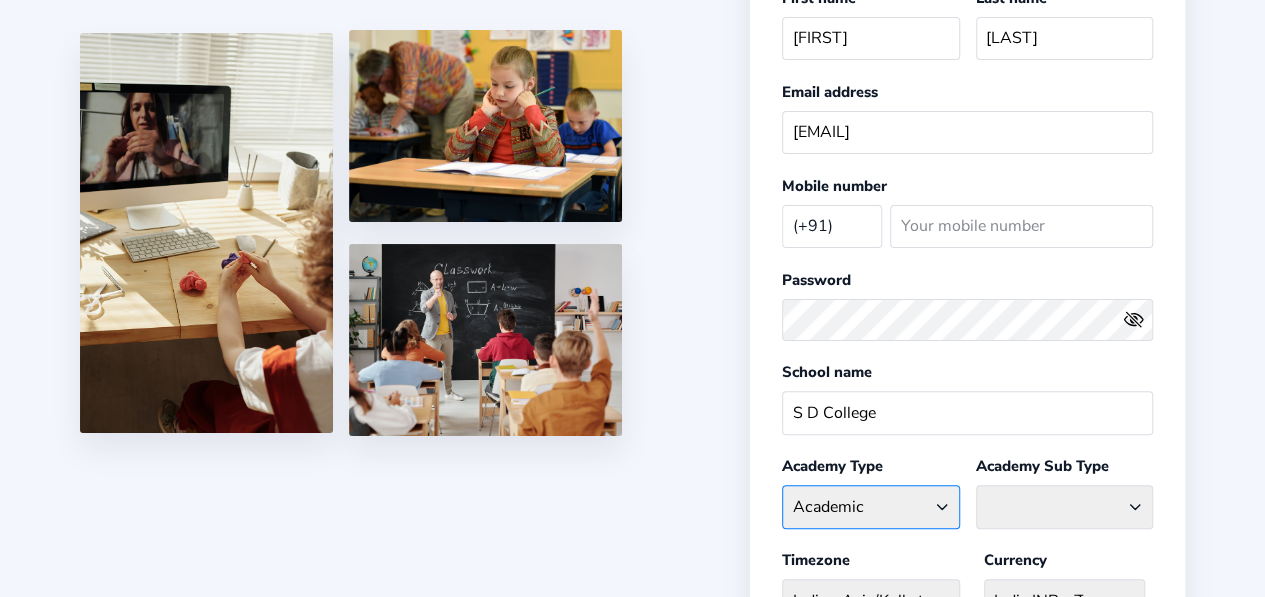 click on "School type Academic Afterschool Arts Dance Homeschool Language Martial Arts Music Sports Wellness" 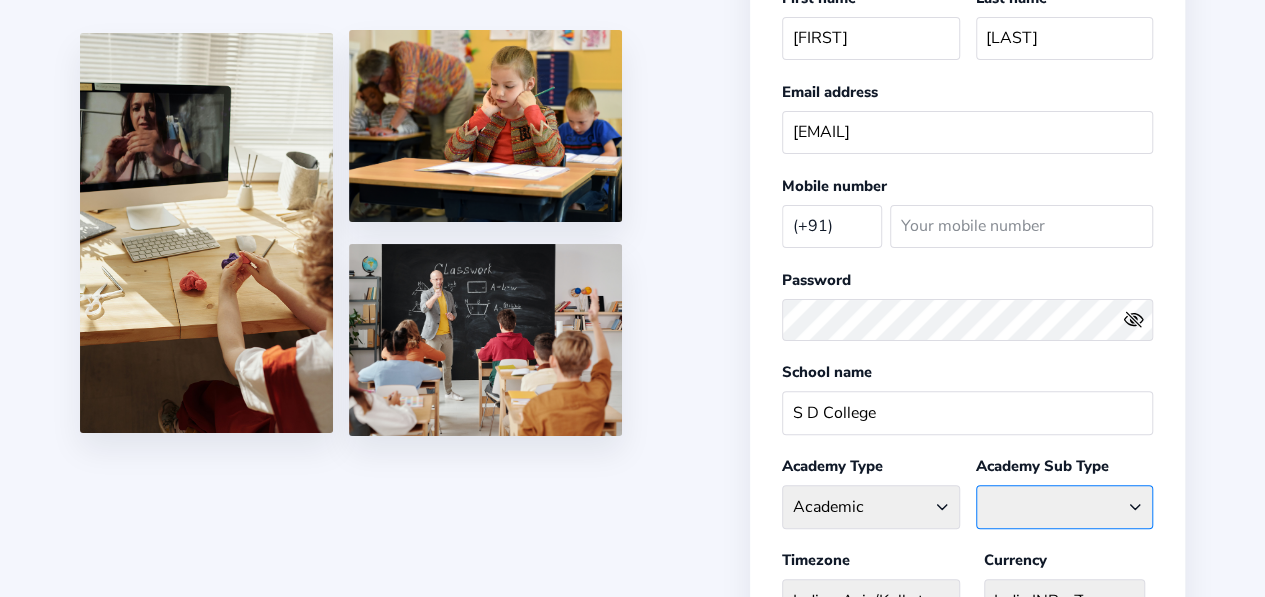 click on "Coaching Classes  Enrichment Centre  General Academy  Kumaon Centre  Math Centre  Robotics  STEM  Tuition Centre" 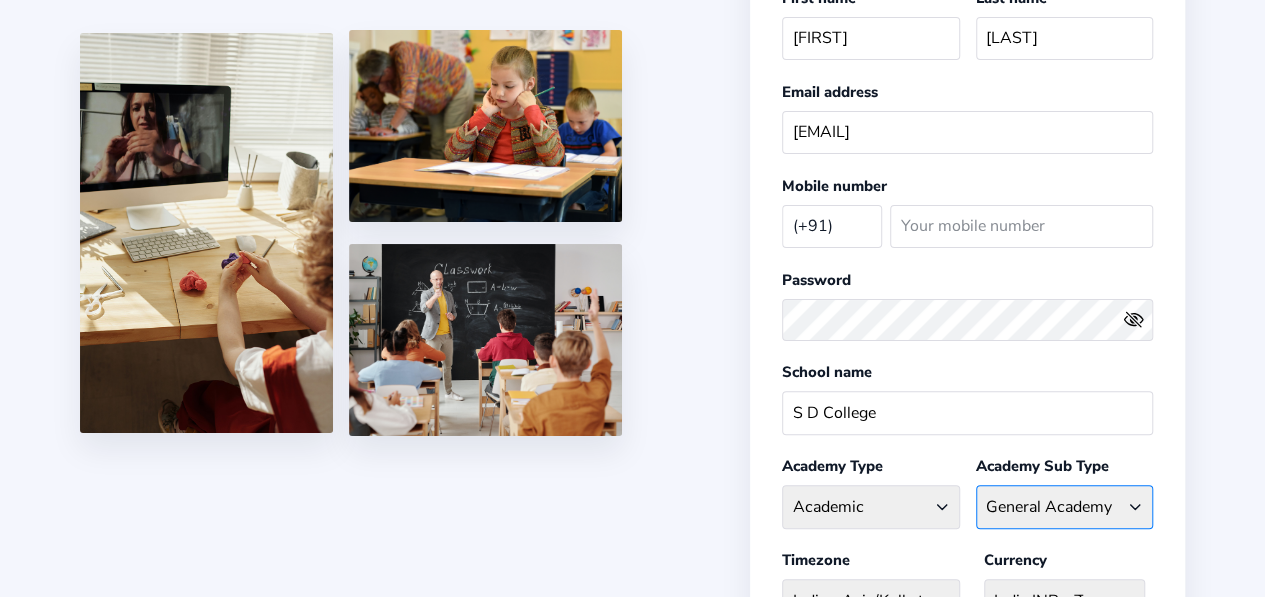 click on "Coaching Classes  Enrichment Centre  General Academy  Kumaon Centre  Math Centre  Robotics  STEM  Tuition Centre" 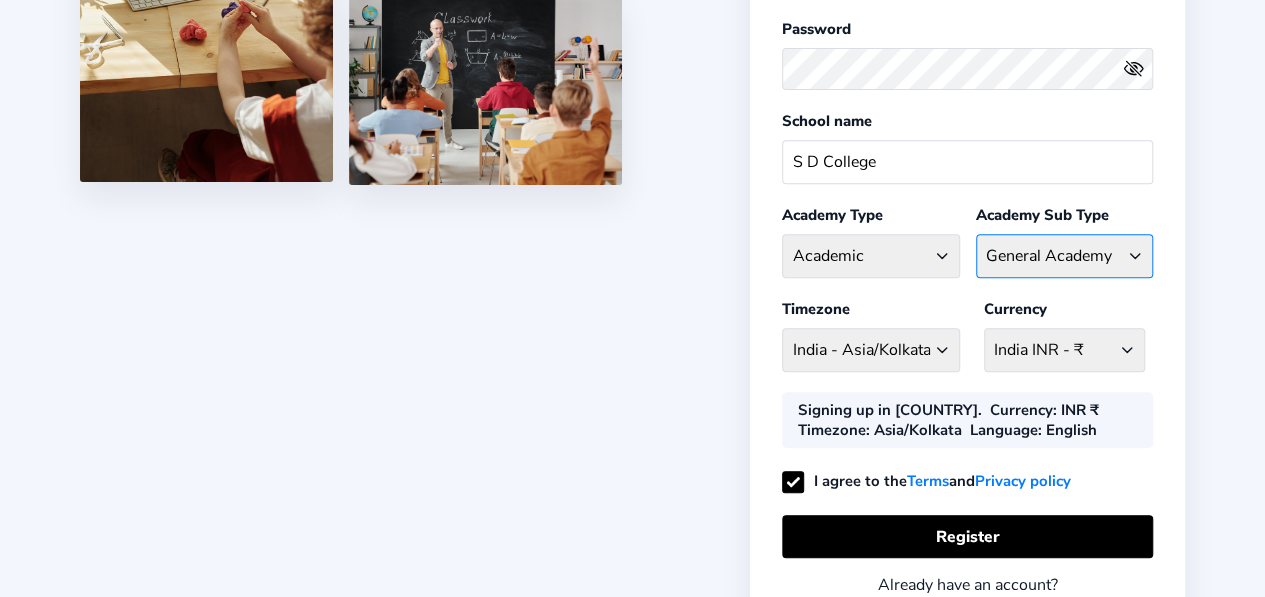 scroll, scrollTop: 382, scrollLeft: 0, axis: vertical 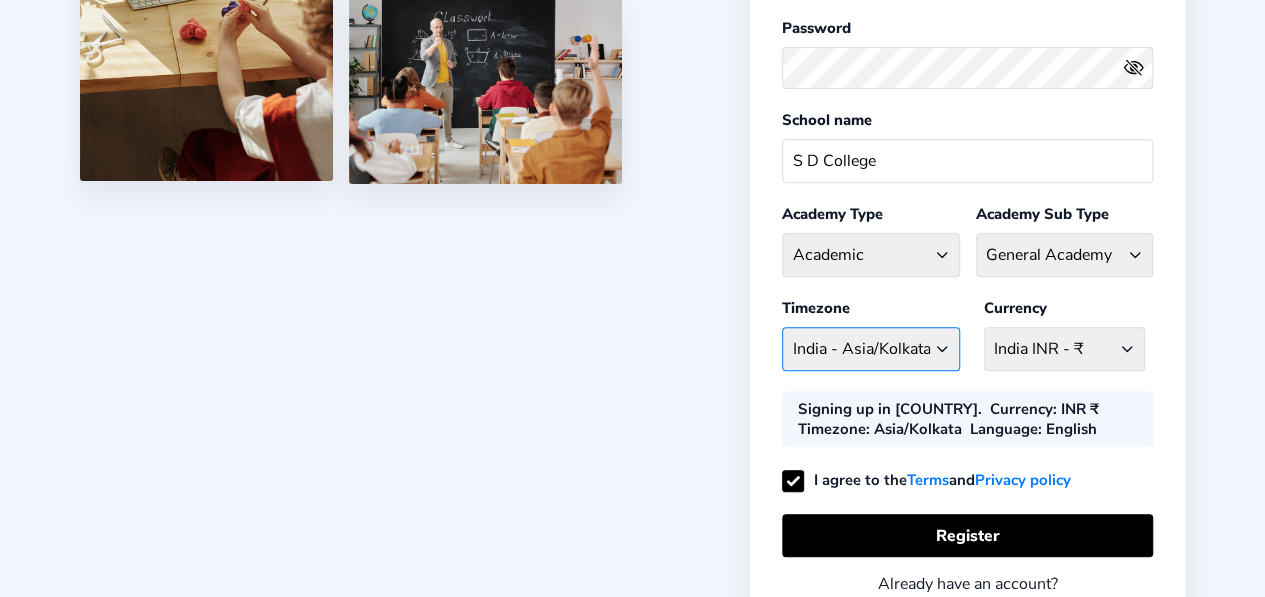 click on "Asia/Kolkata Afghanistan - Asia/Kabul  Albania - Europe/Tirane  Algeria - Africa/Algiers  AmericanSamoa - Pacific/Pago_Pago  Andorra - Europe/Andorra  Angola - Africa/Luanda  Anguilla - America/Anguilla  Antarctica - Antarctica/Mawson  Antigua and Barbuda - America/Antigua  Argentina - America/Argentina/San_Luis  Armenia - Asia/Yerevan  Aruba - America/Aruba  Australia - Australia/Sydney  Australia - Australia/Adelaide Australia - Australia/Brisbane Australia - Australia/Broken_Hill Australia - Australia/Canberra Australia - Australia/Currie Australia - Australia/Darwin Australia - Australia/Eucla Australia - Australia/Hobart Australia - Australia/Kingston Australia - Australia/LHI Australia - Australia/Lindeman Australia - Australia/Lord_Howe Australia - Australia/Melbourne Australia - Australia/NSW Australia - Australia/Perth Australia - Australia/Queensland Australia - Australia/South Australia - Australia/Tasmania Australia - Australia/Victoria Australia - Australia/West Australia - Australia/Yancowinna" 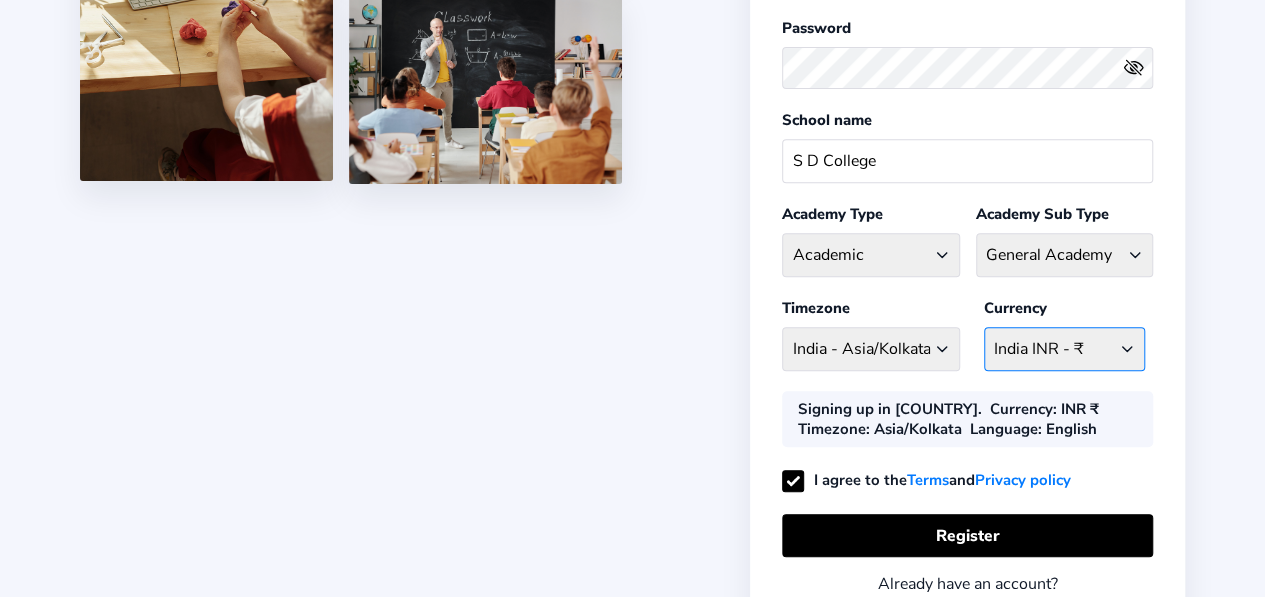 click on "INR ₹ Afghanistan AFN - ؋. Albania ALL - L Algeria DZD - دج AmericanSamoa USD - د$ Andorra EUR - € Angola AOA - Kz Anguilla XCD - $ Antarctica EUR - € Antigua and Barbuda ECD - $ Argentina ARS - $ Armenia AMD - ֏ Aruba AWG - Afl Australia AUD - $ Austria ATS - S Azerbaijan AZN - S Bahamas BSD - $ Bahrain BHD - د.ب Bangladesh BDT - ৳ Barbados BBD - $ Belarus BYN - Br Belgium BEF - fr Belize BZD - $ Benin XOF - CFA Bermuda BMD - $ Bhutan BTN - Nu Bolivia, Plurinational State of BOB - Bs Bosnia and Herzegovina BAM - KM Botswana BWP - P Brazil BRL - R$ British Indian Ocean Territory GBP - £ Brunei Darussalam BND - $ Bulgaria BGN - лв Burkina Faso BFA - CFA Burundi BIF - FBu Cambodia KHR - ៛ Cameroon XAF - CFA Canada CAD - $ Cape Verde CVE - $ Cayman Islands KYD - $ Central African Republic XFA - CFA Chad XFA - CFA Chile CLF - $ China CNY - ¥ Colombia COP - $ Comoros KMF - CF Congo XAF - CFA Congo, The Democratic Republic of CDF - FC Cook Islands NZD - $ Costa Rica CRC - ₡ Cuba  CUC - $" 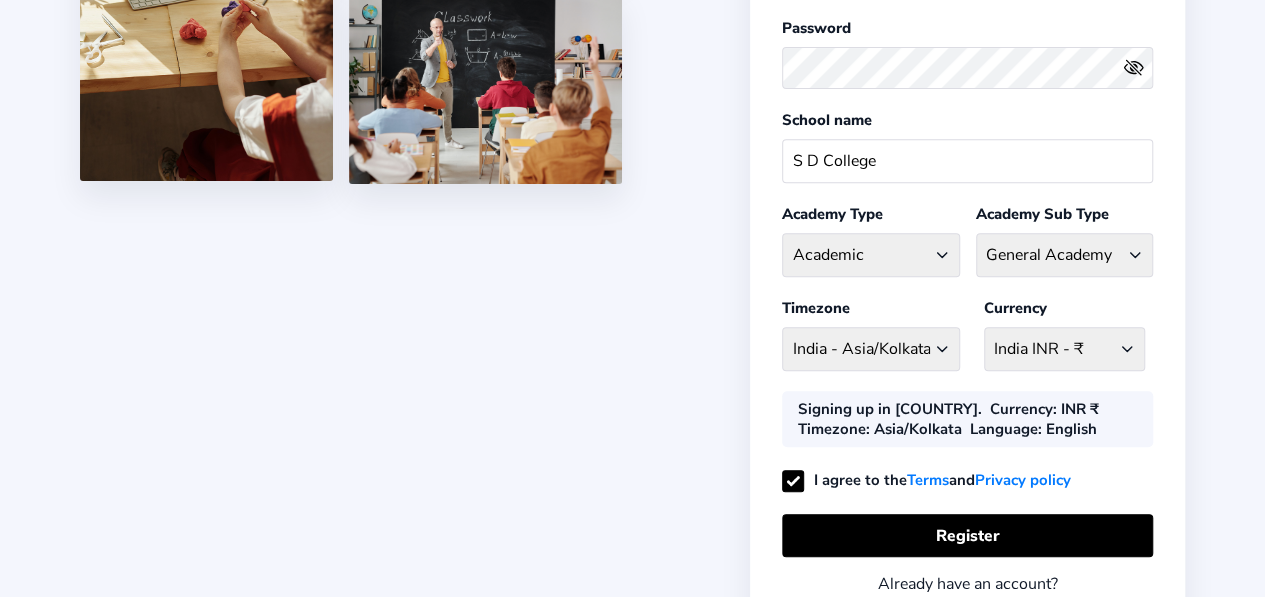 click on "Start your own Academy or register your Academy !!   Register your Academy  First name [FIRST] Last name [LAST] Email address [EMAIL] Mobile number ([PHONE]) Afghanistan (+93) Albania (+355) Algeria (+213) AmericanSamoa (+1684) Andorra (+376) Angola (+244) Anguilla (+1264) Antarctica (+672) Antigua and Barbuda (+1268) Argentina (+54) Armenia (+374) Aruba (+297) Australia (+61) Austria (+43) Azerbaijan (+994) Bahamas (+1242) Bahrain (+973) Bangladesh (+880) Barbados (+1246) Belarus (+375) Belgium (+32) Belize (+501) Benin (+229) Bermuda (+1441) Bhutan (+975) Bolivia, Plurinational State of (+591) Bosnia and Herzegovina (+387) Botswana (+267) Brazil (+55) British Indian Ocean Territory (+246) Brunei Darussalam (+673) Bulgaria (+359) Burkina Faso (+226) Burundi (+257) Cambodia (+855) Cameroon (+237) Canada (+1) Cape Verde (+238) Cayman Islands (+1345) Central African Republic (+236) Chad (+235) Chile (+56) China (+86) Colombia (+57) Comoros (+269) Congo (+242) Cook Islands (+682) Costa Rica (+506)" 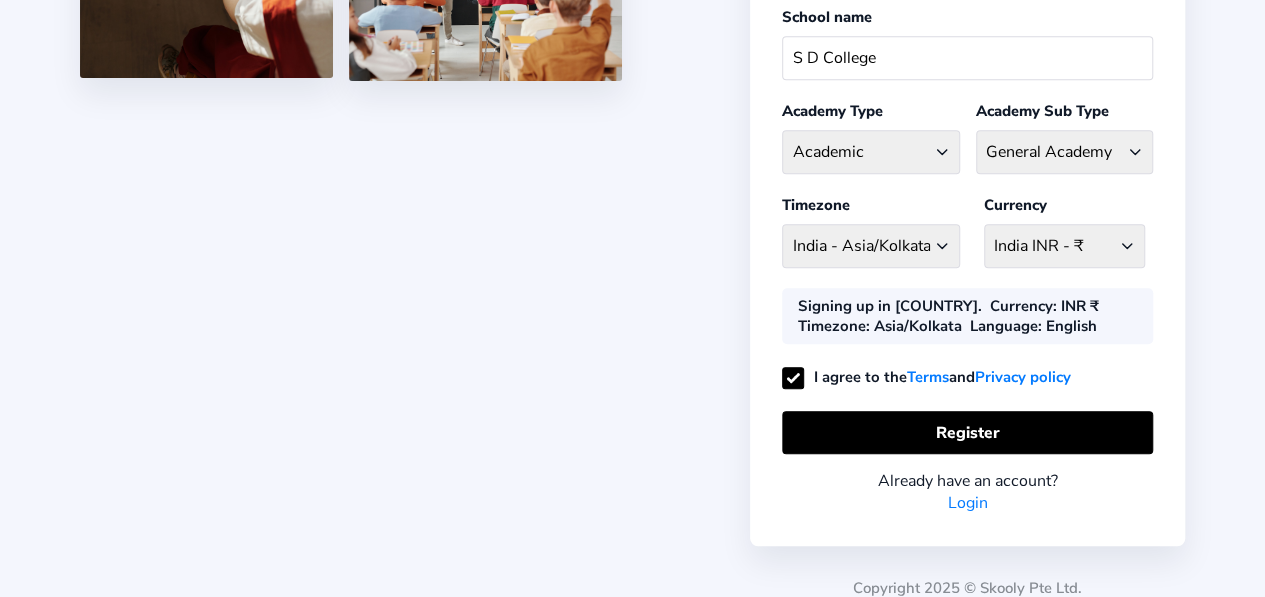 scroll, scrollTop: 489, scrollLeft: 0, axis: vertical 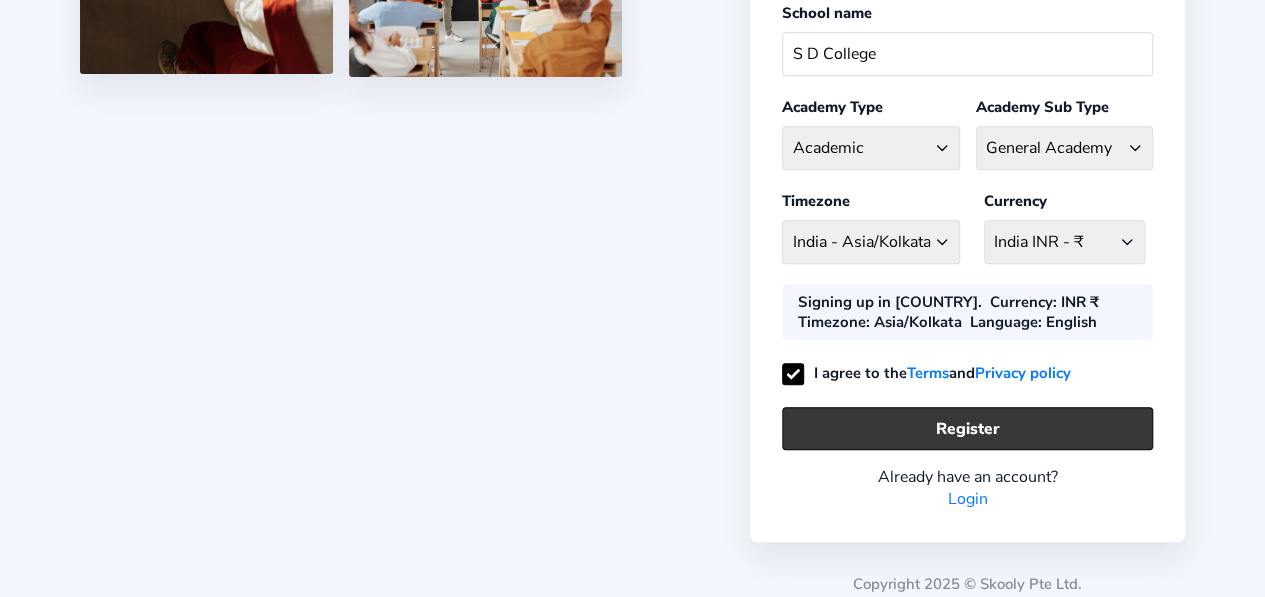 click on "Register" 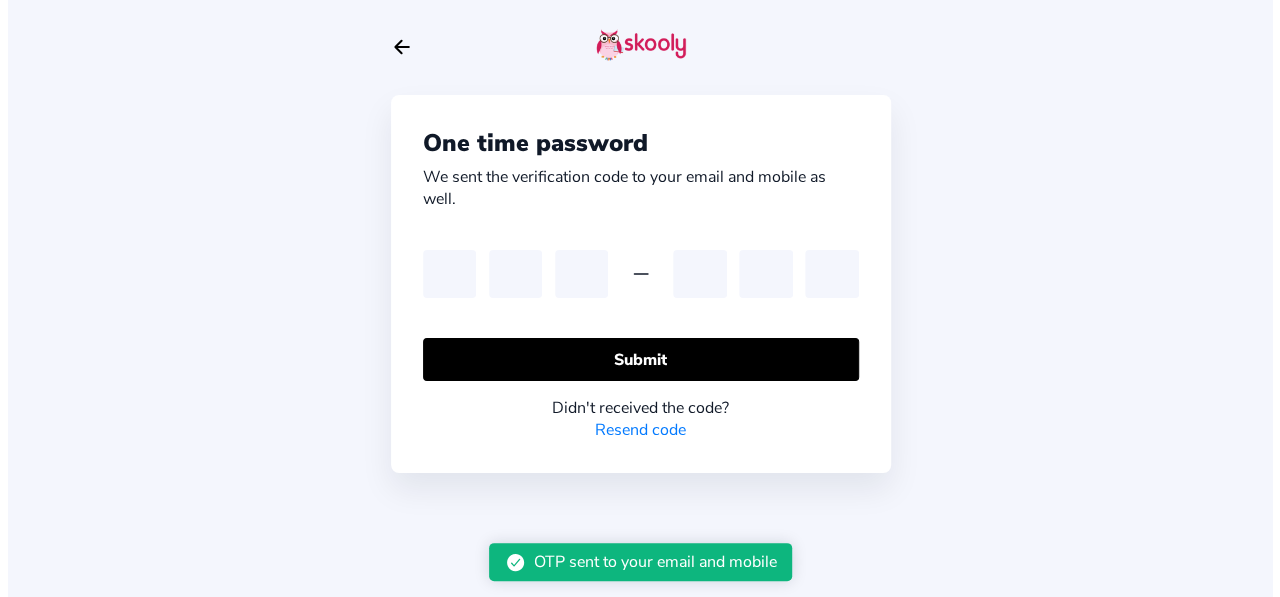 scroll, scrollTop: 0, scrollLeft: 0, axis: both 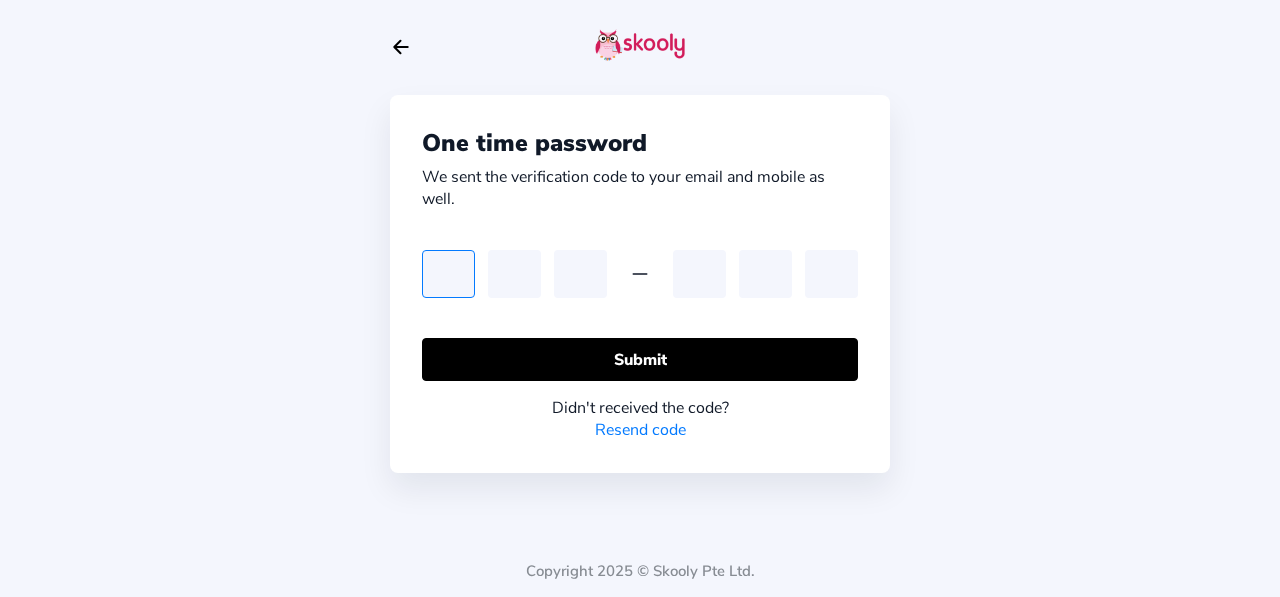paste on "0" 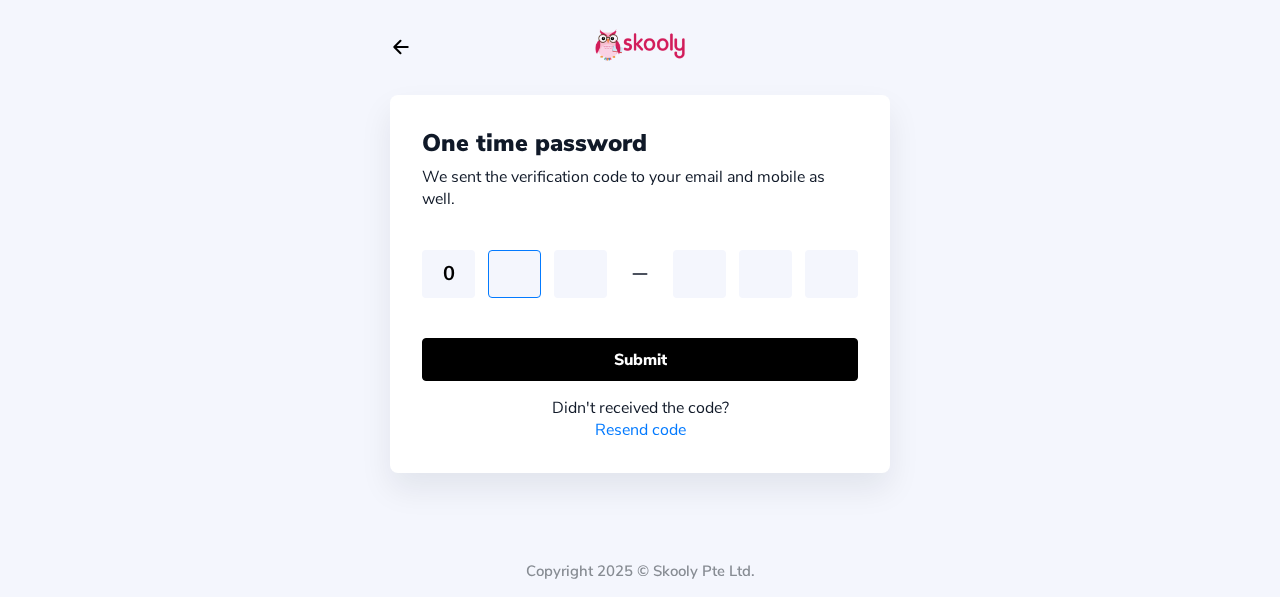 type on "2" 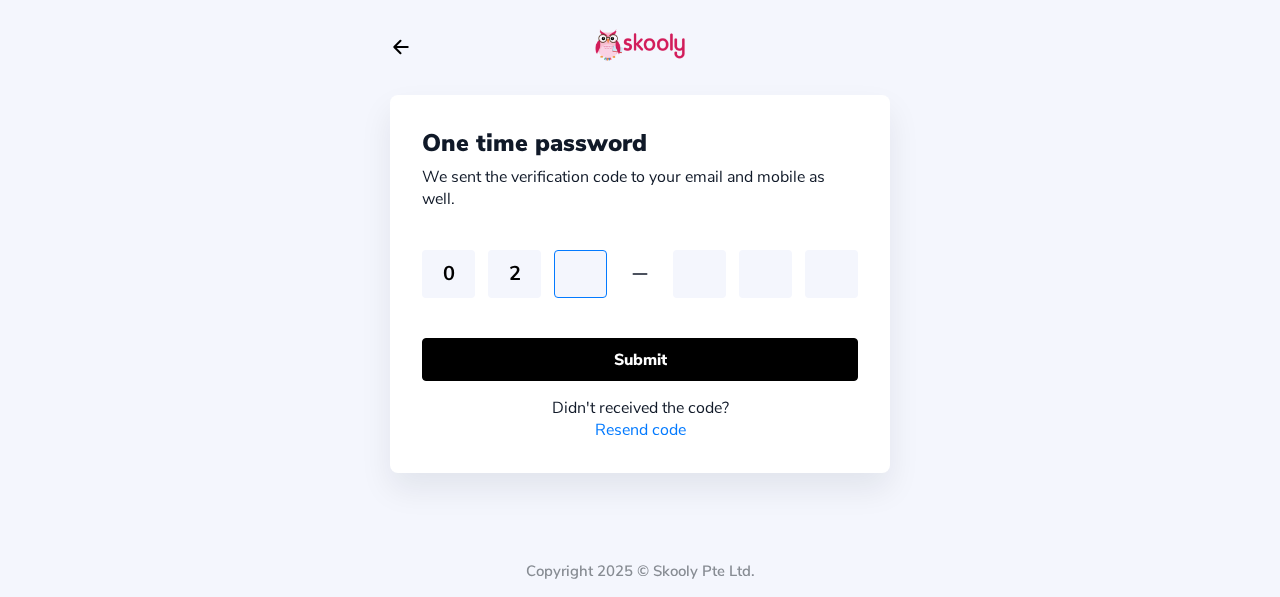 type on "6" 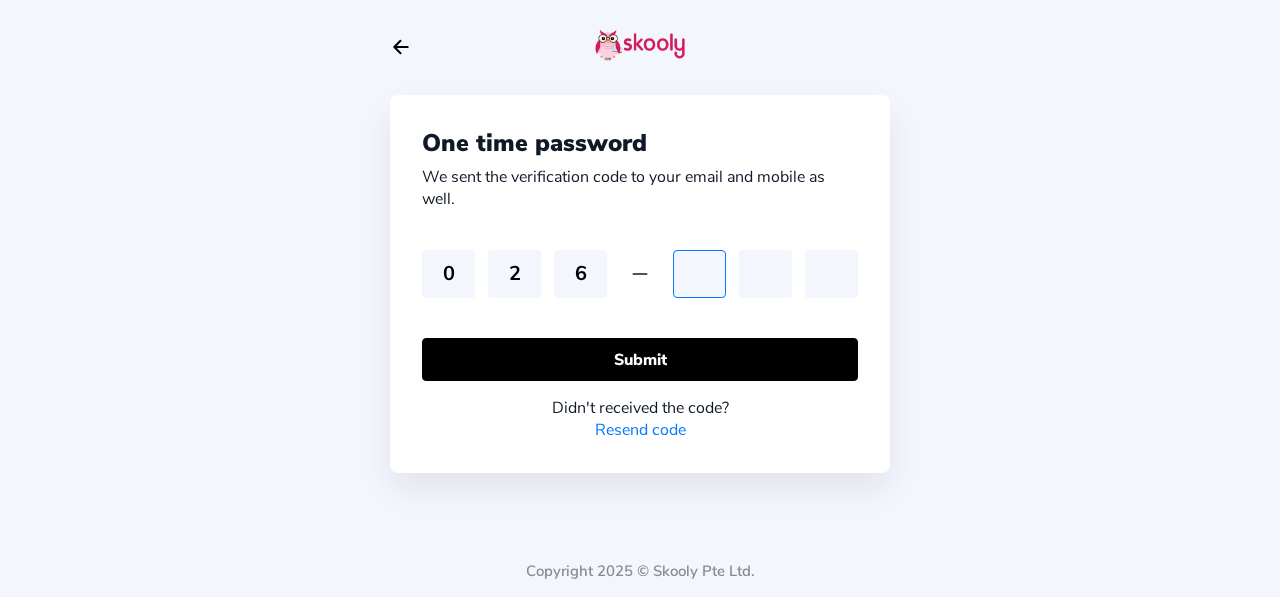 type on "3" 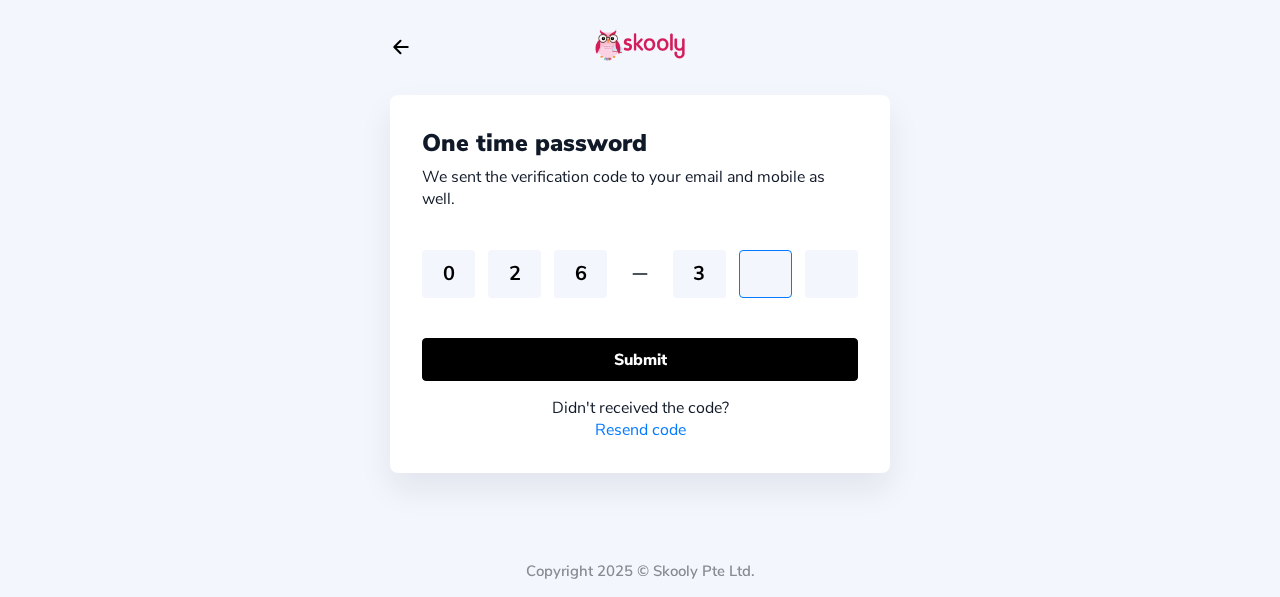 type on "4" 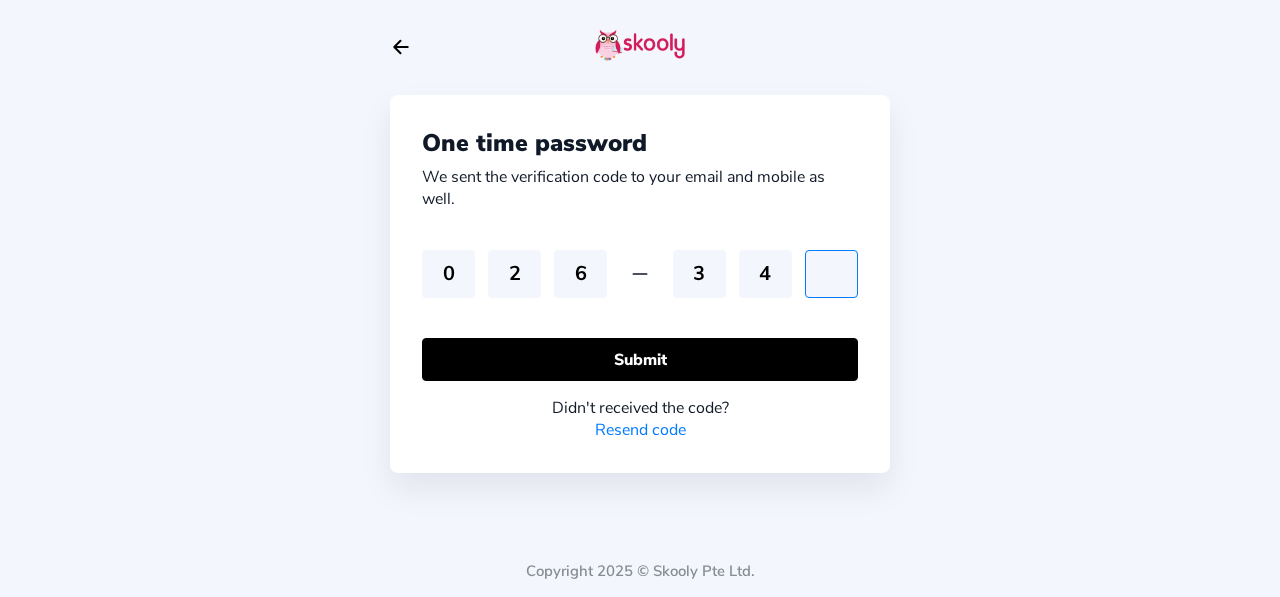 type on "9" 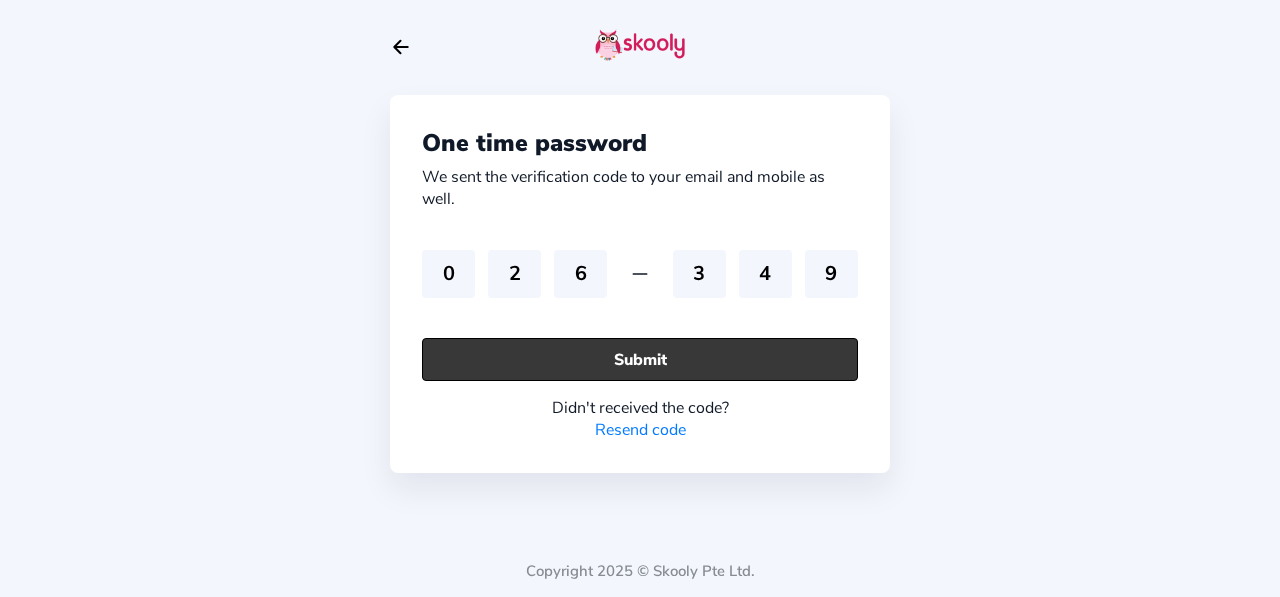 click on "Submit" 